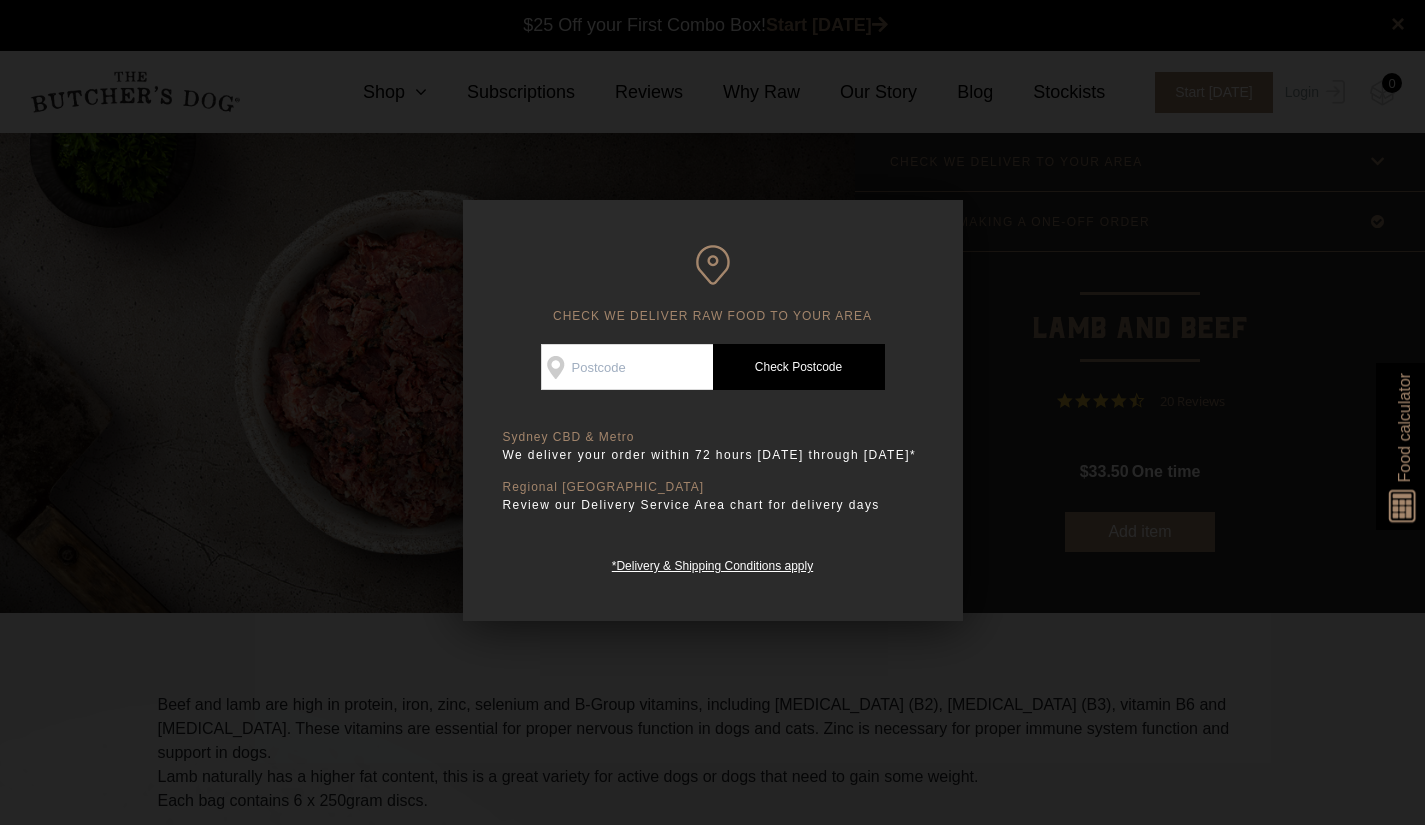 scroll, scrollTop: 0, scrollLeft: 0, axis: both 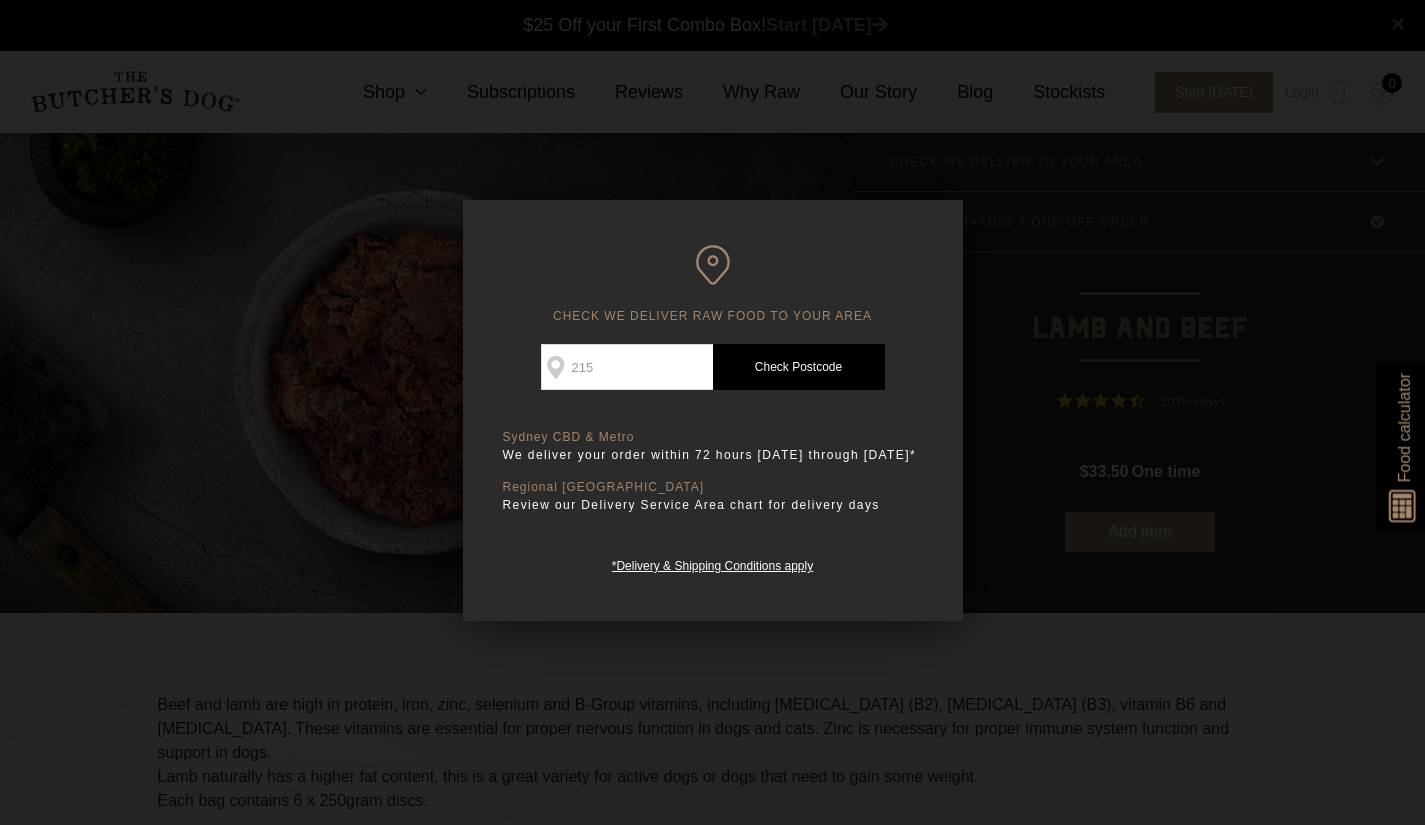 type on "2154" 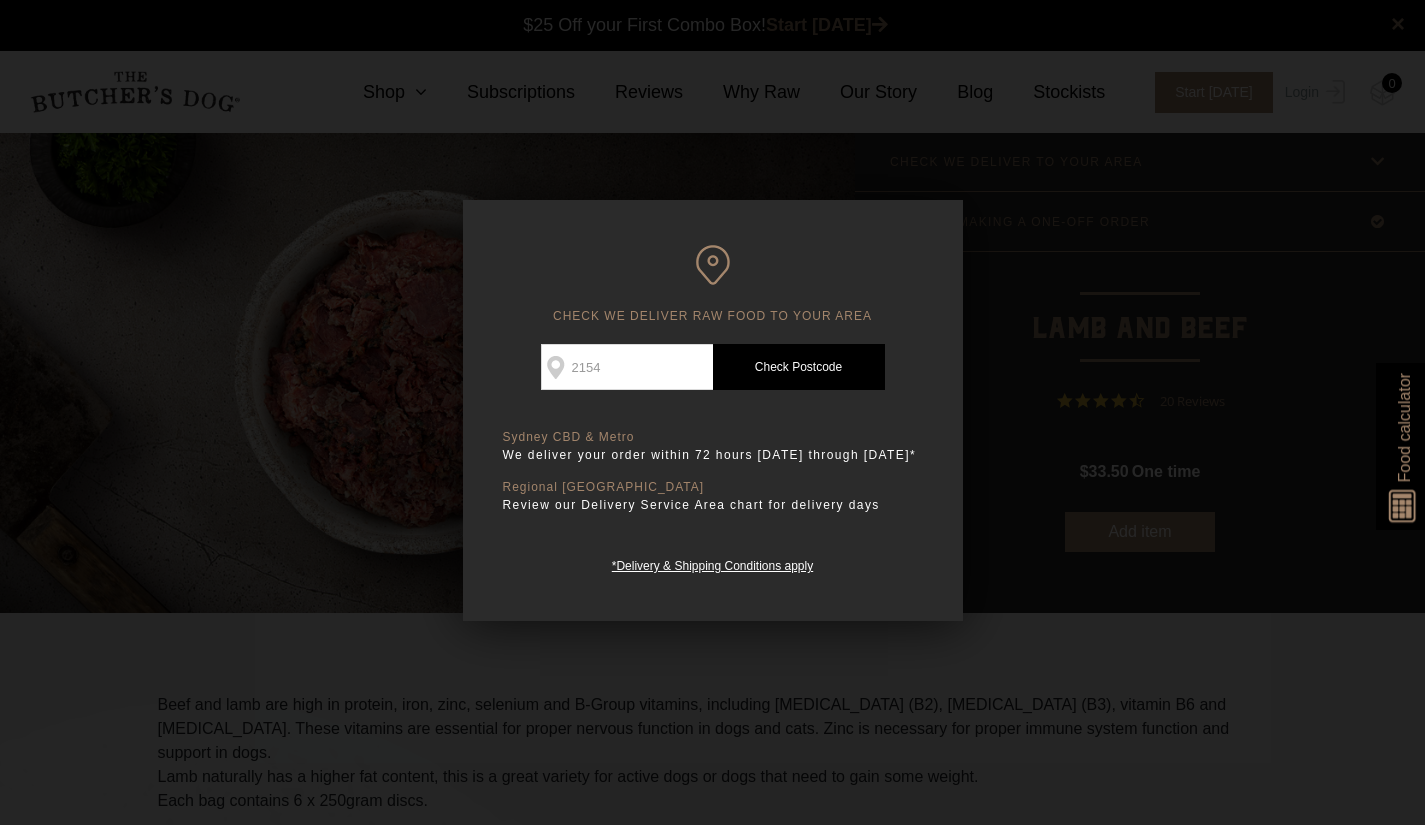 click on "Check Postcode" at bounding box center (799, 367) 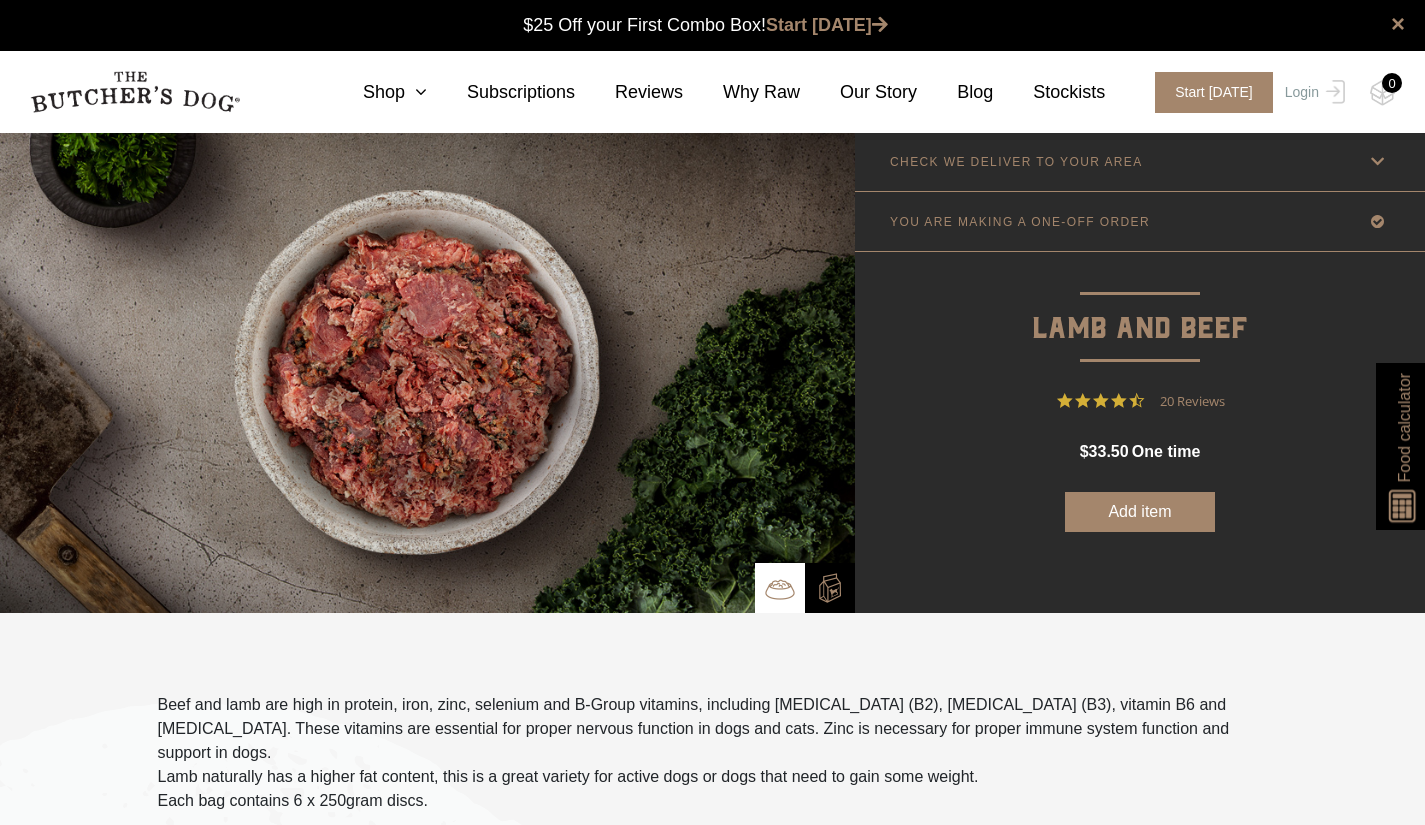 scroll, scrollTop: 0, scrollLeft: 0, axis: both 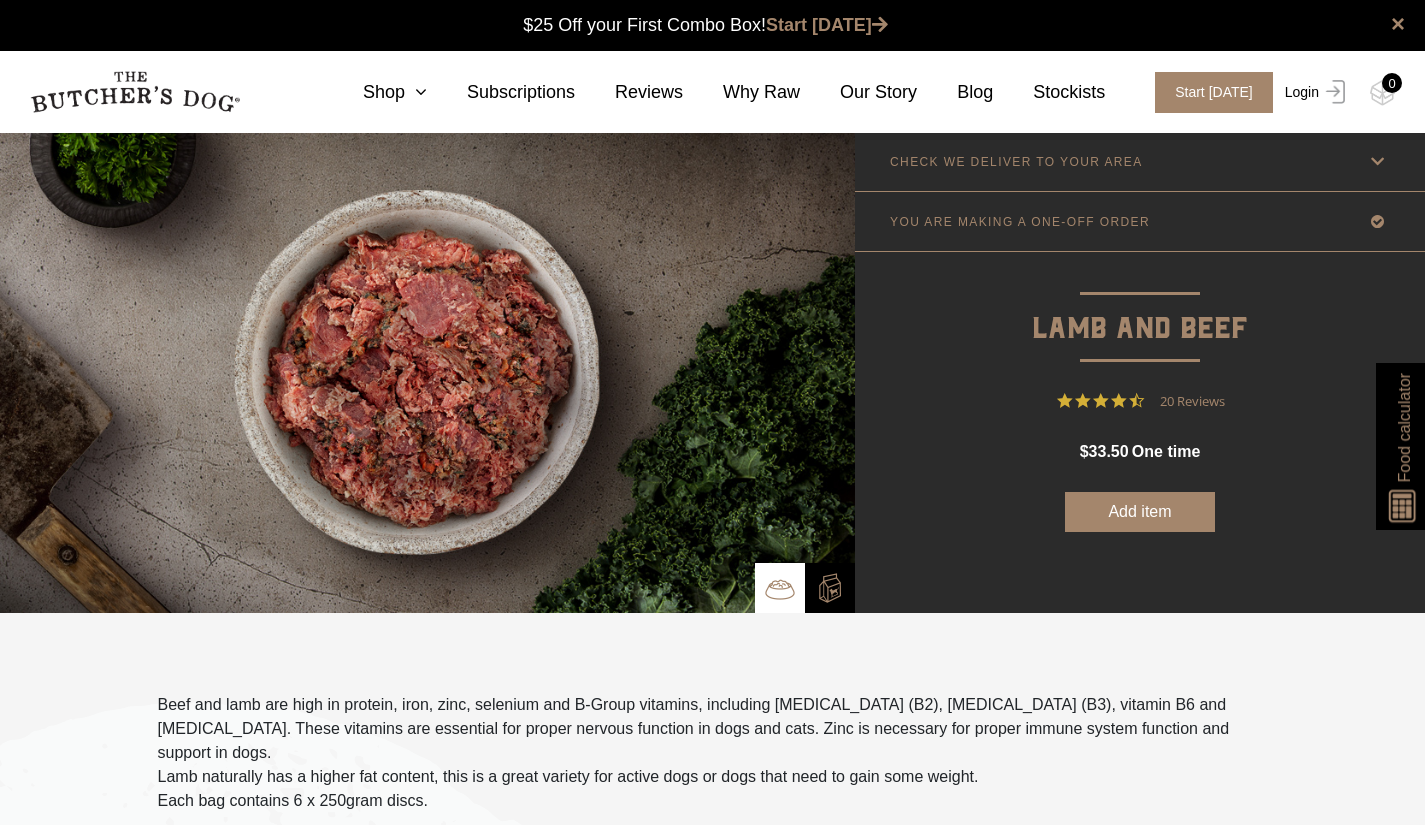 click on "Login" at bounding box center (1312, 92) 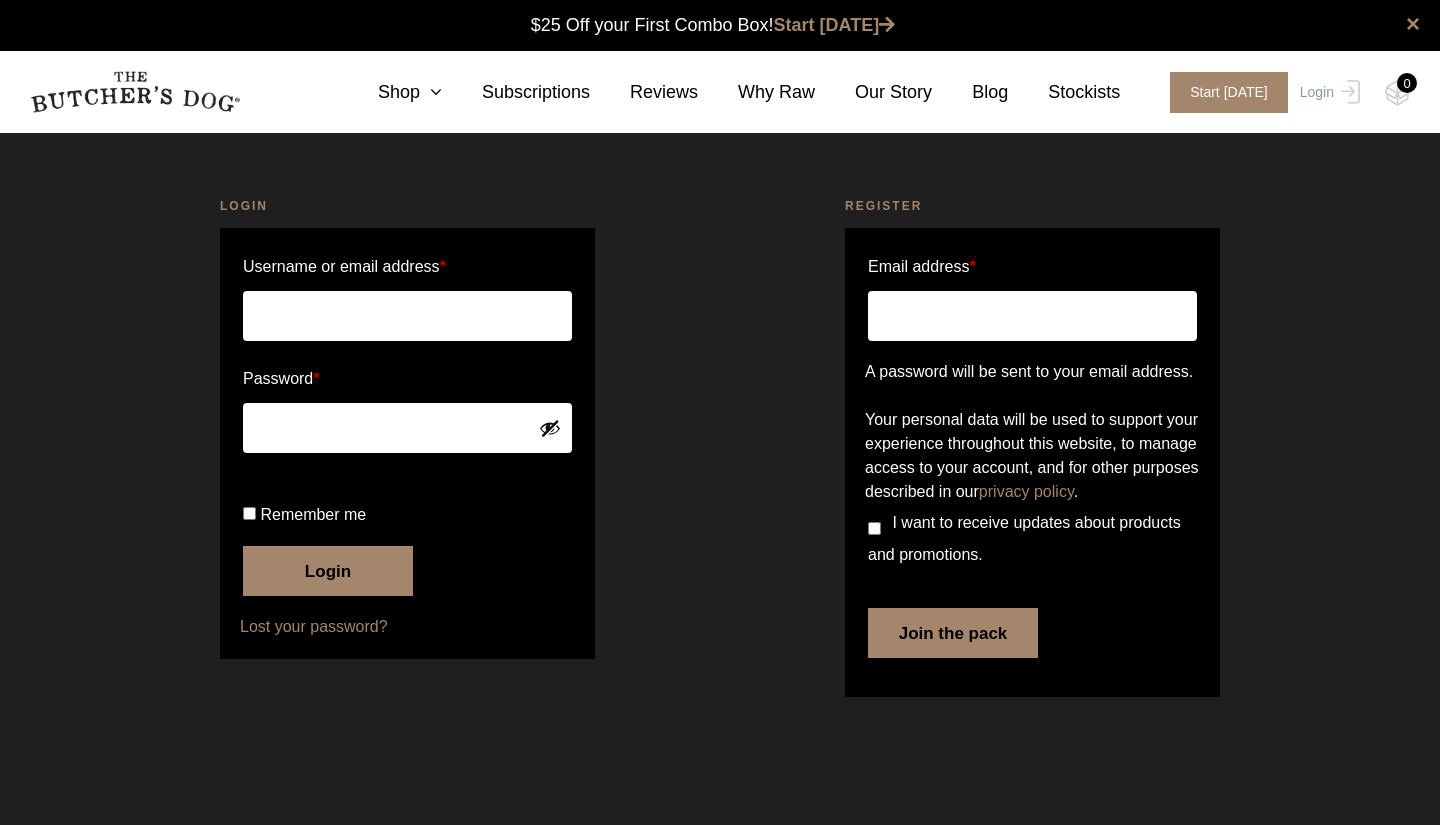 scroll, scrollTop: 0, scrollLeft: 0, axis: both 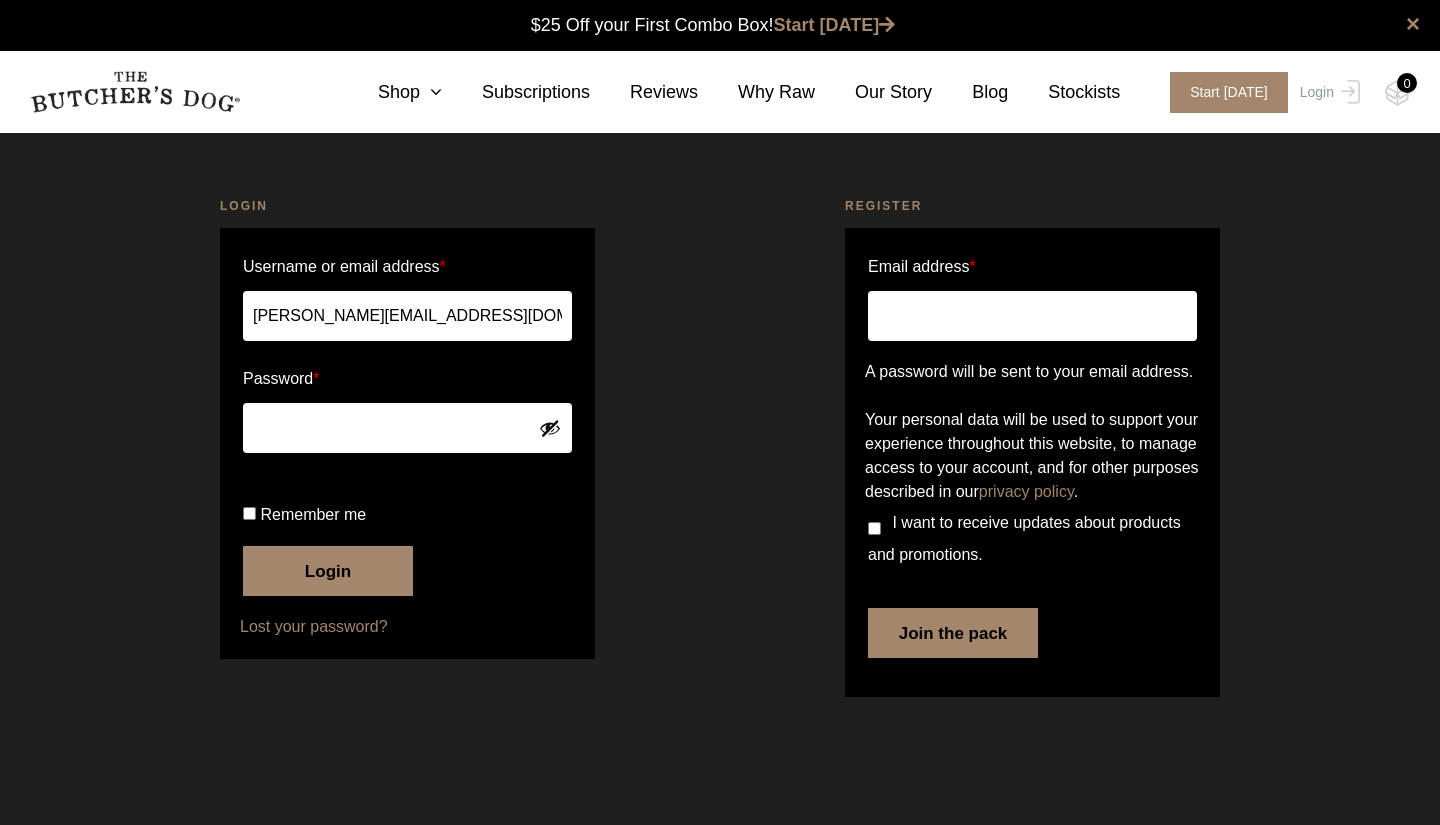click on "Login" at bounding box center (328, 571) 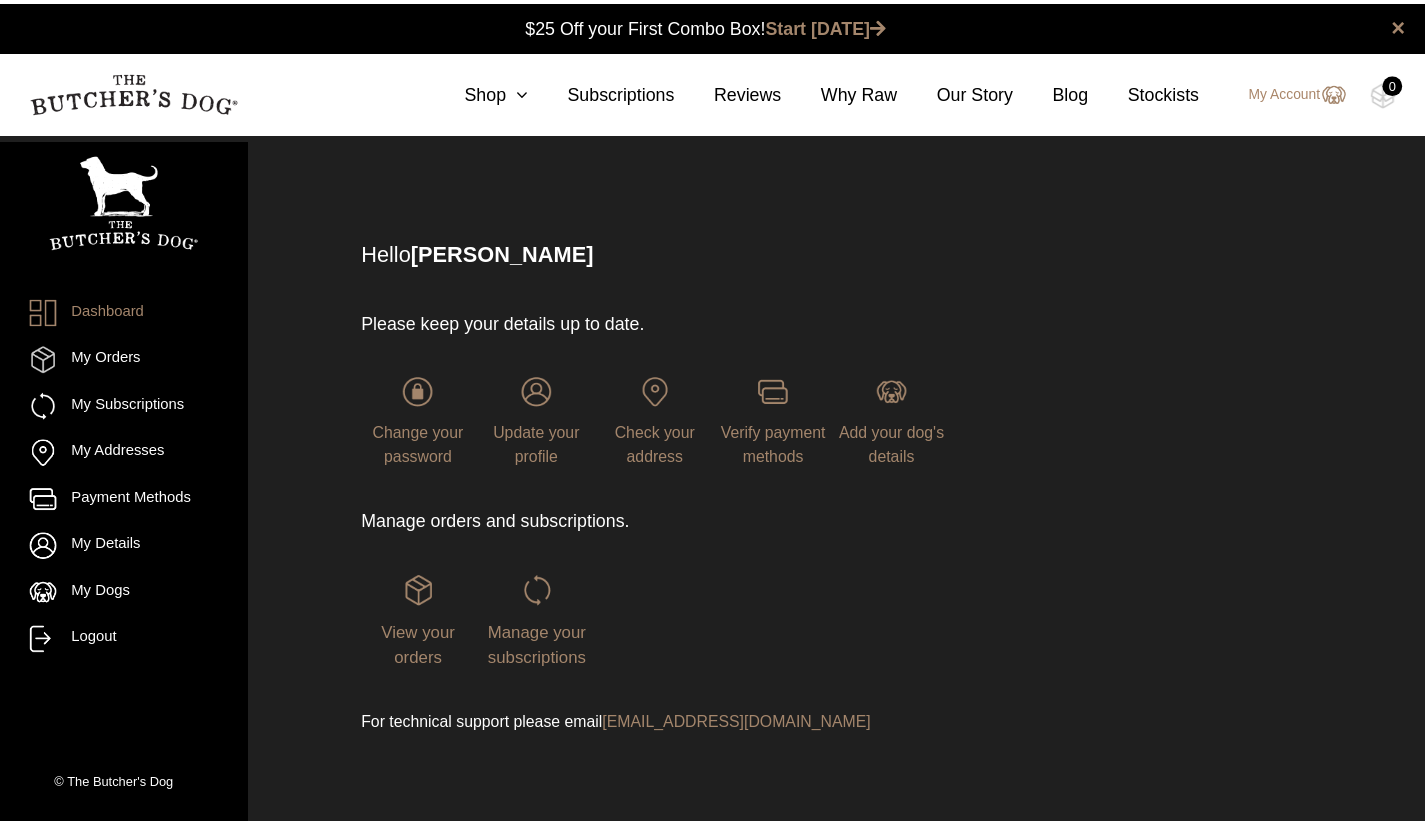 scroll, scrollTop: 0, scrollLeft: 0, axis: both 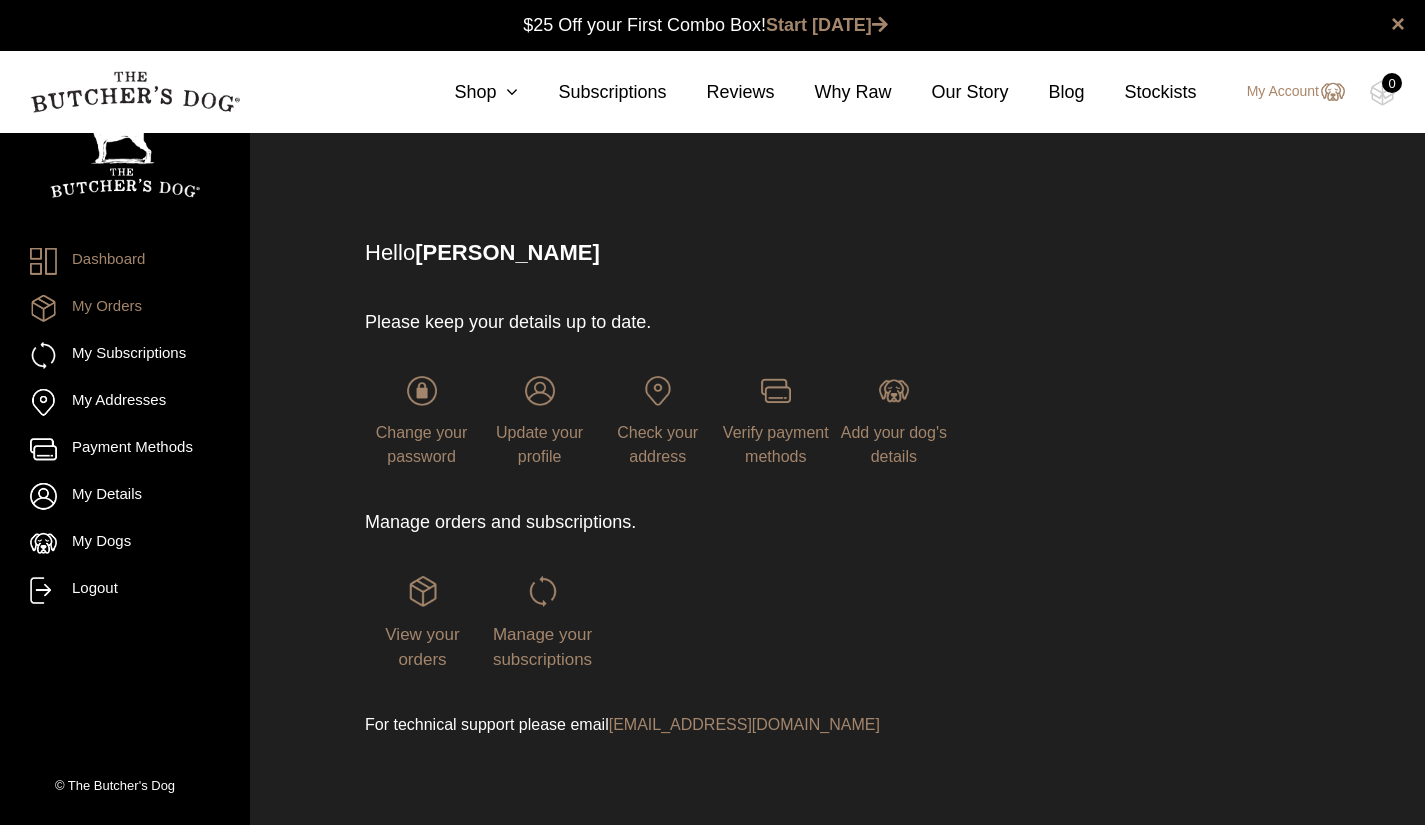 click on "My Orders" at bounding box center (125, 308) 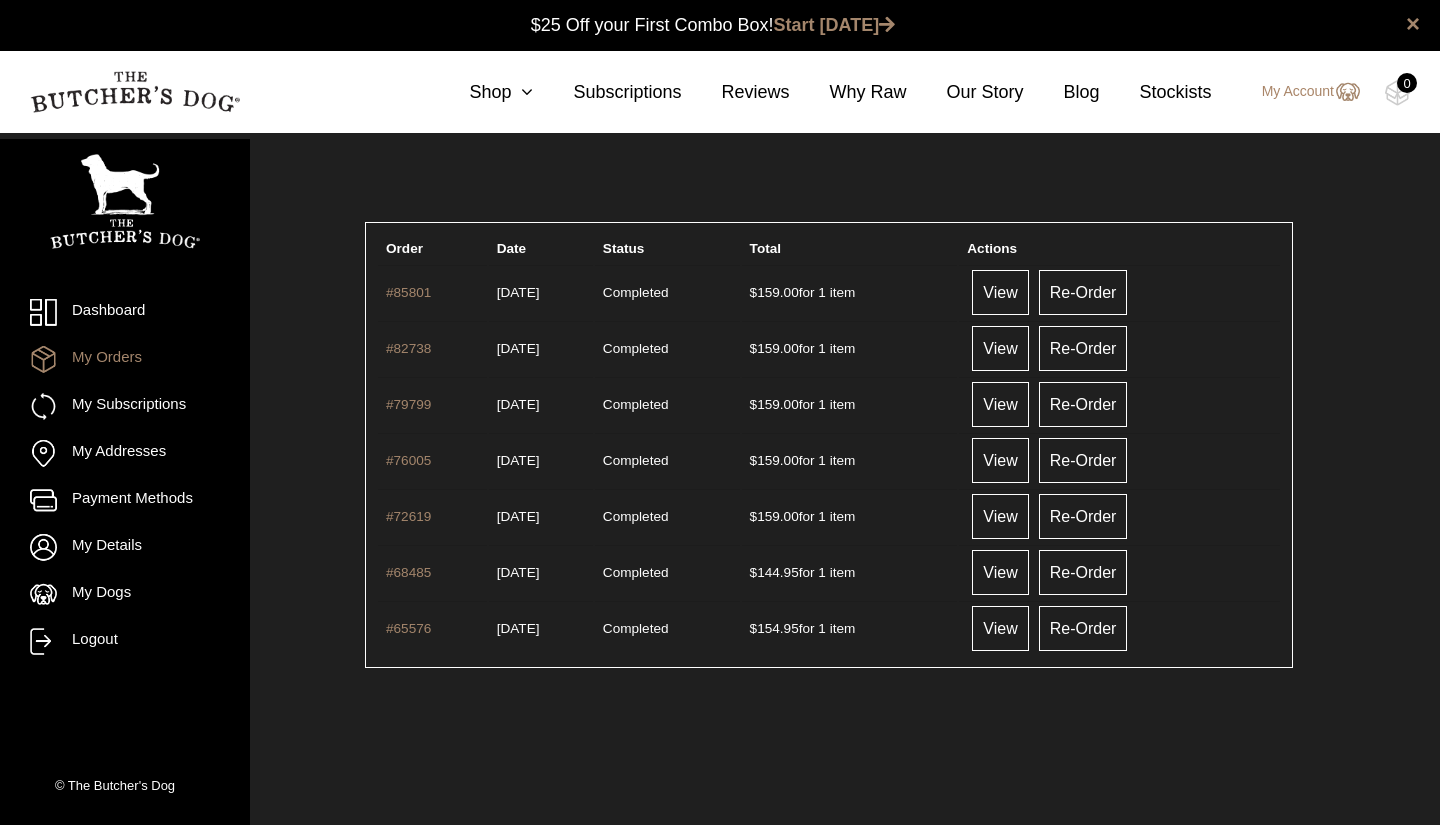 scroll, scrollTop: 0, scrollLeft: 0, axis: both 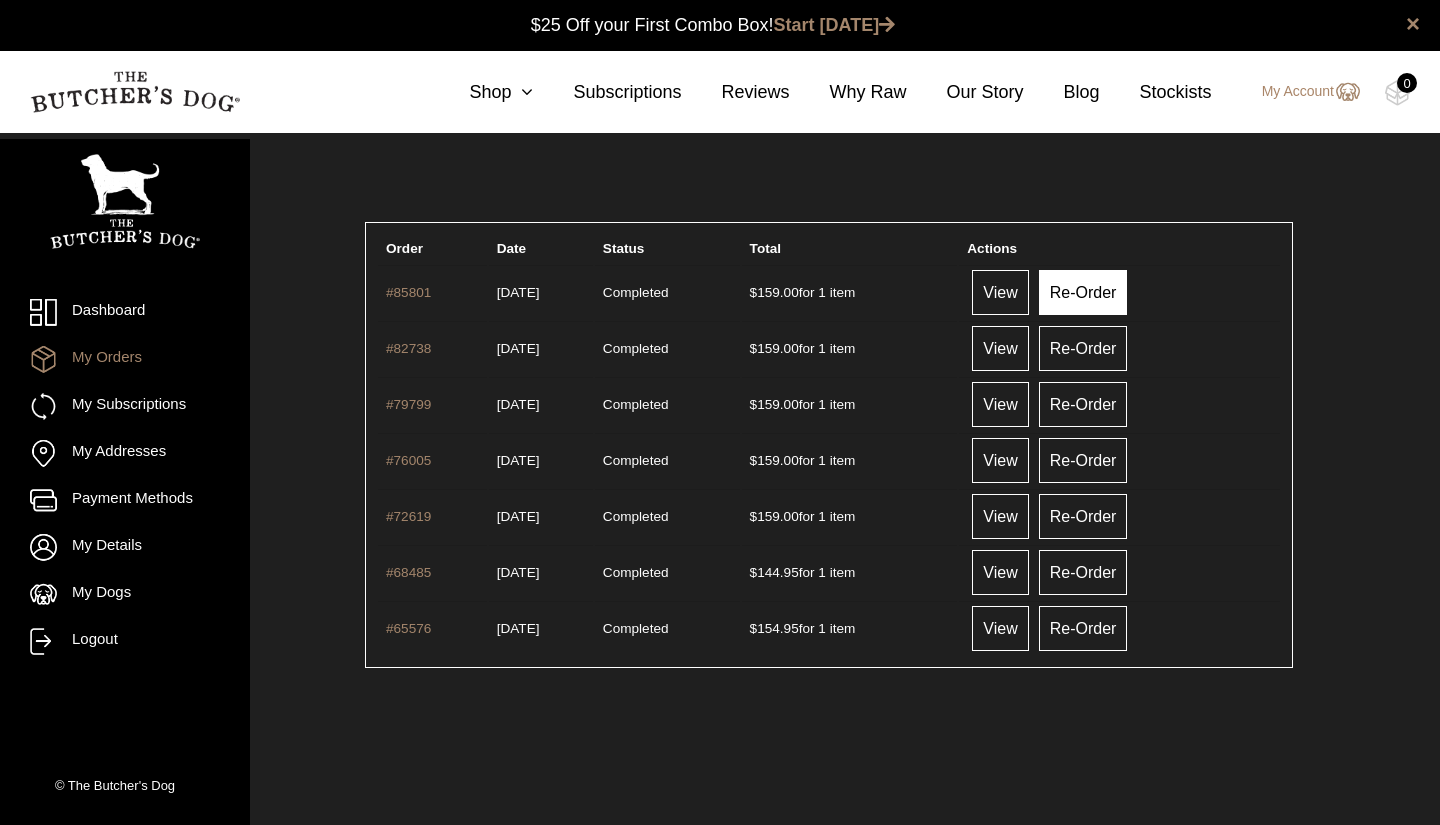 click on "Re-Order" at bounding box center [1083, 292] 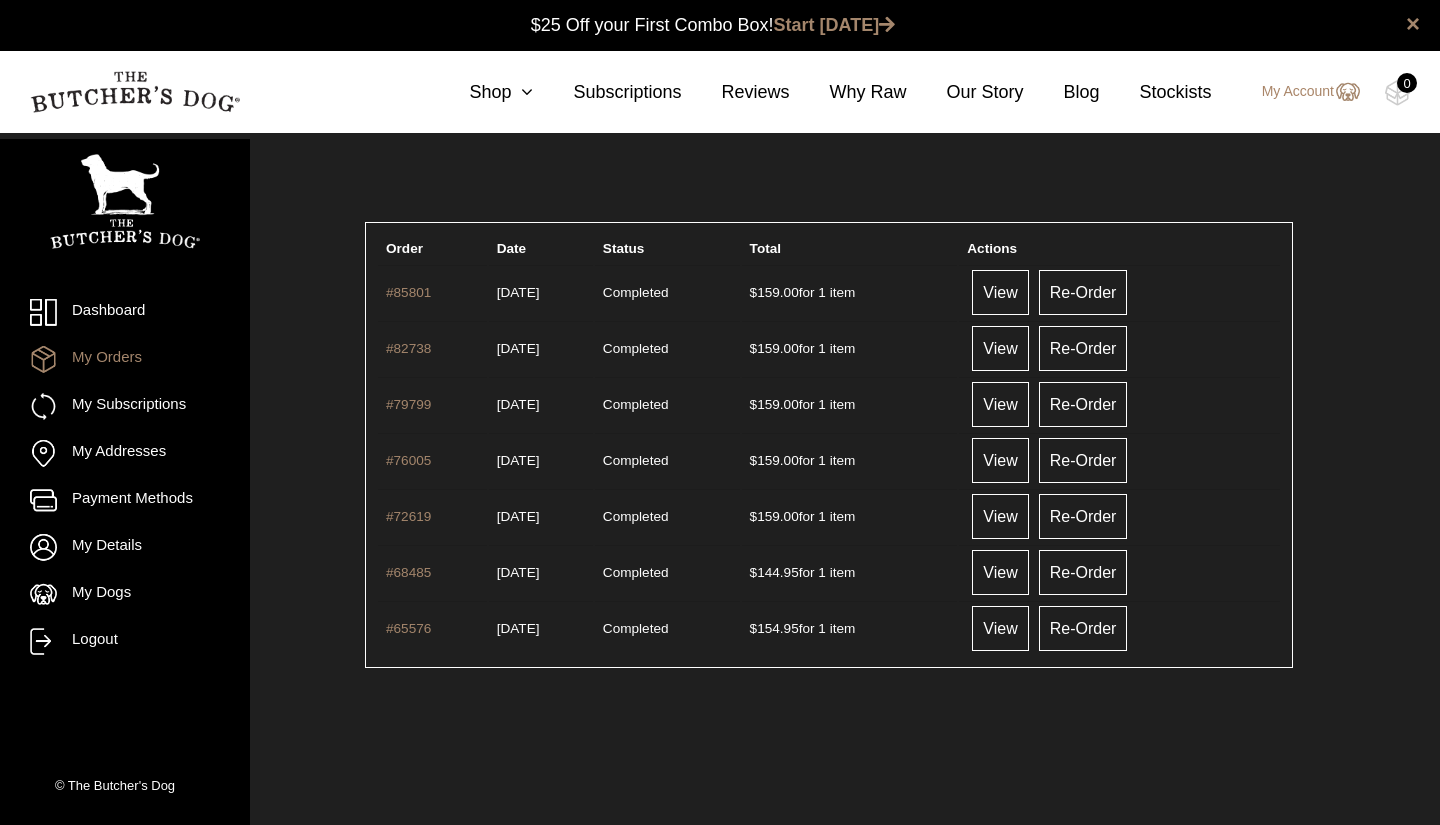 scroll, scrollTop: 0, scrollLeft: 0, axis: both 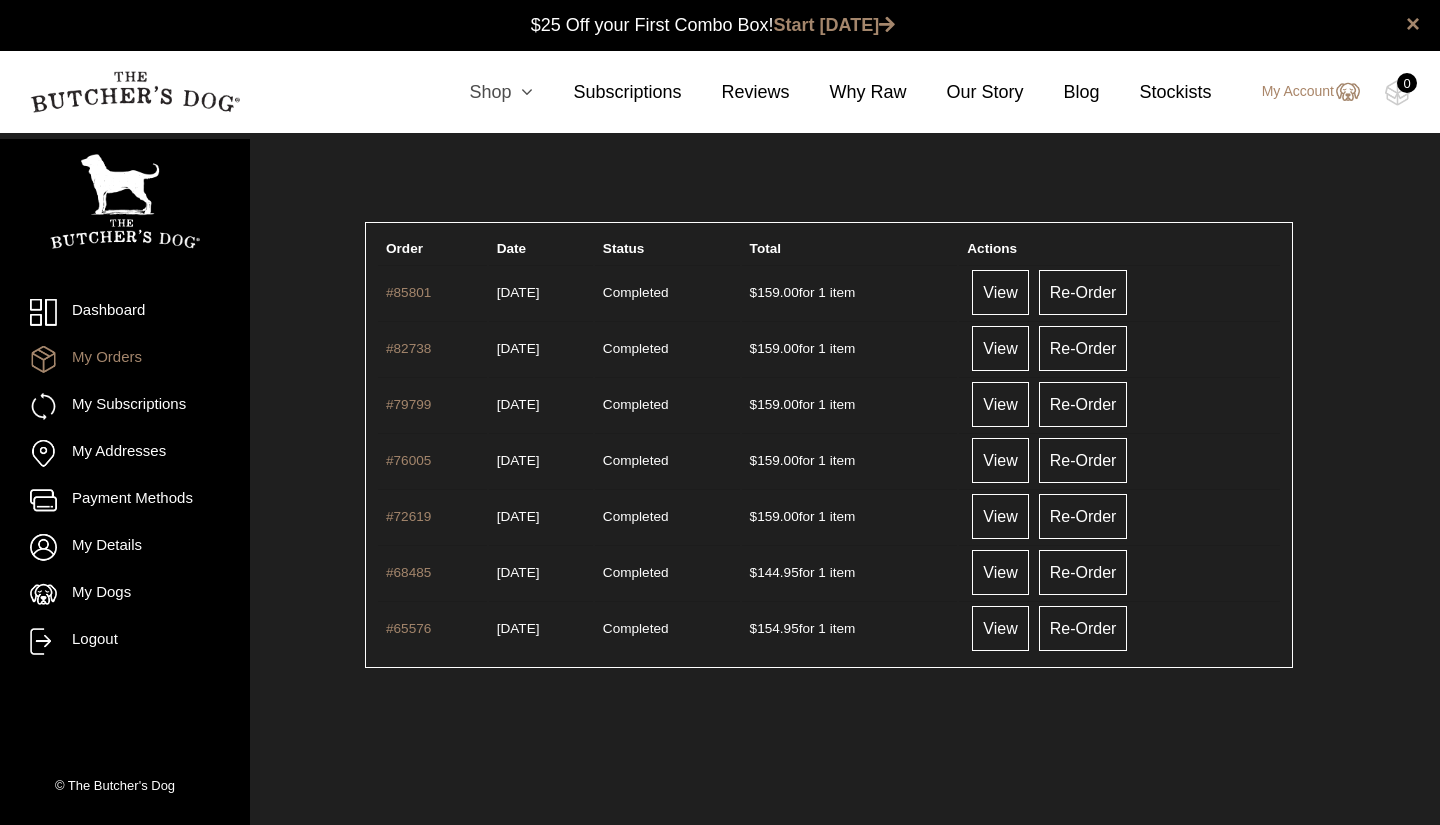 click on "Shop" at bounding box center [481, 92] 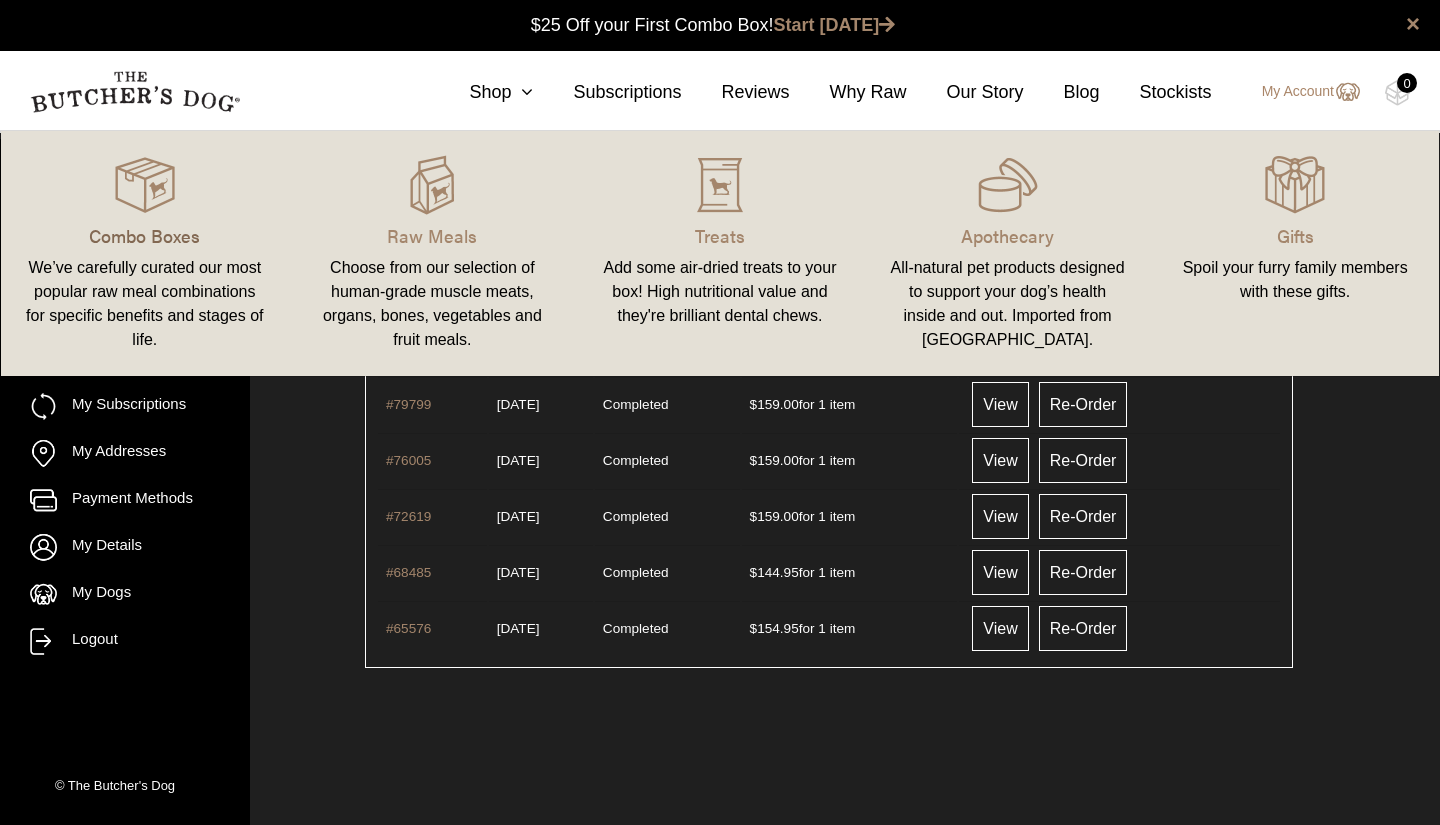 click on "Combo Boxes" at bounding box center [145, 235] 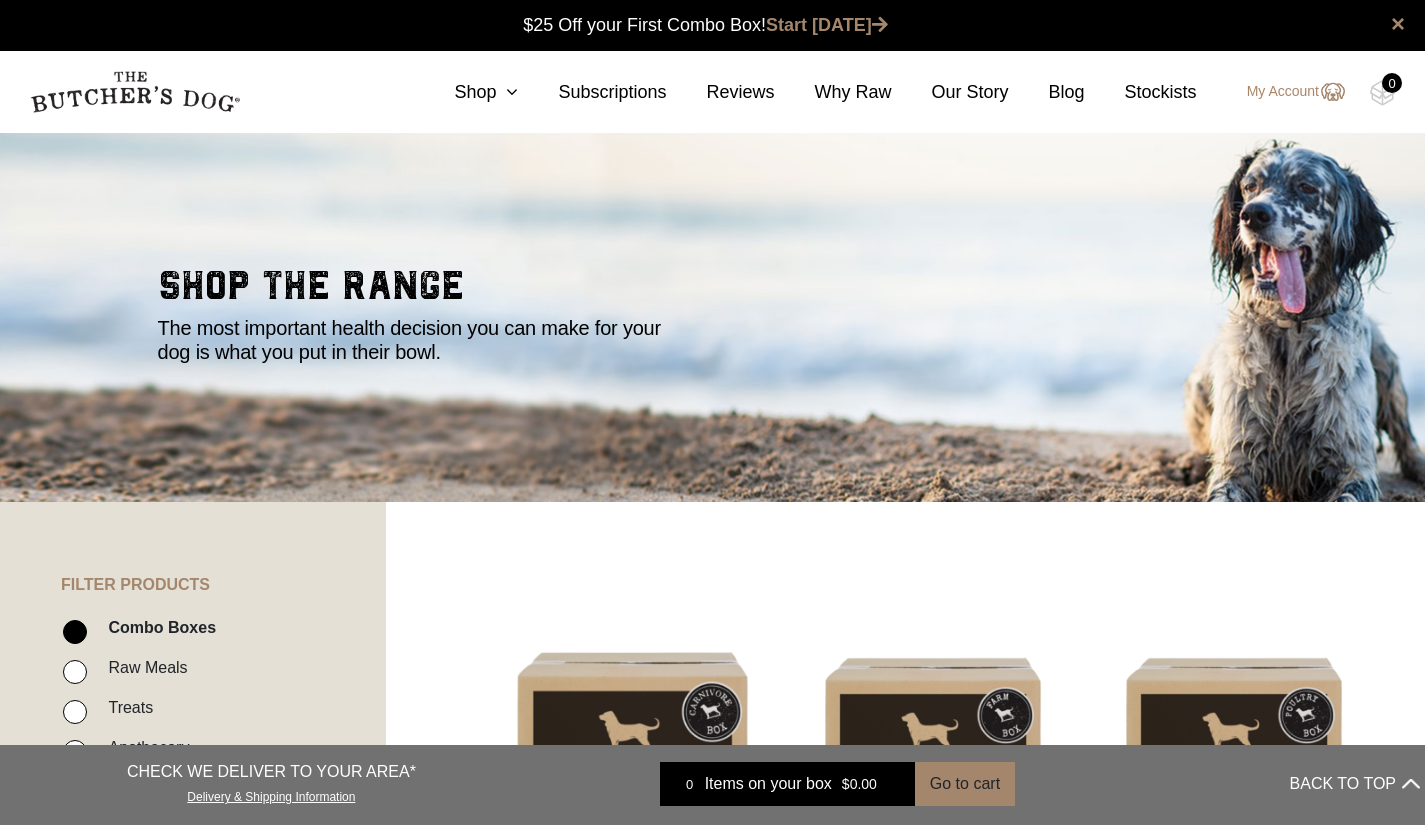 scroll, scrollTop: 0, scrollLeft: 0, axis: both 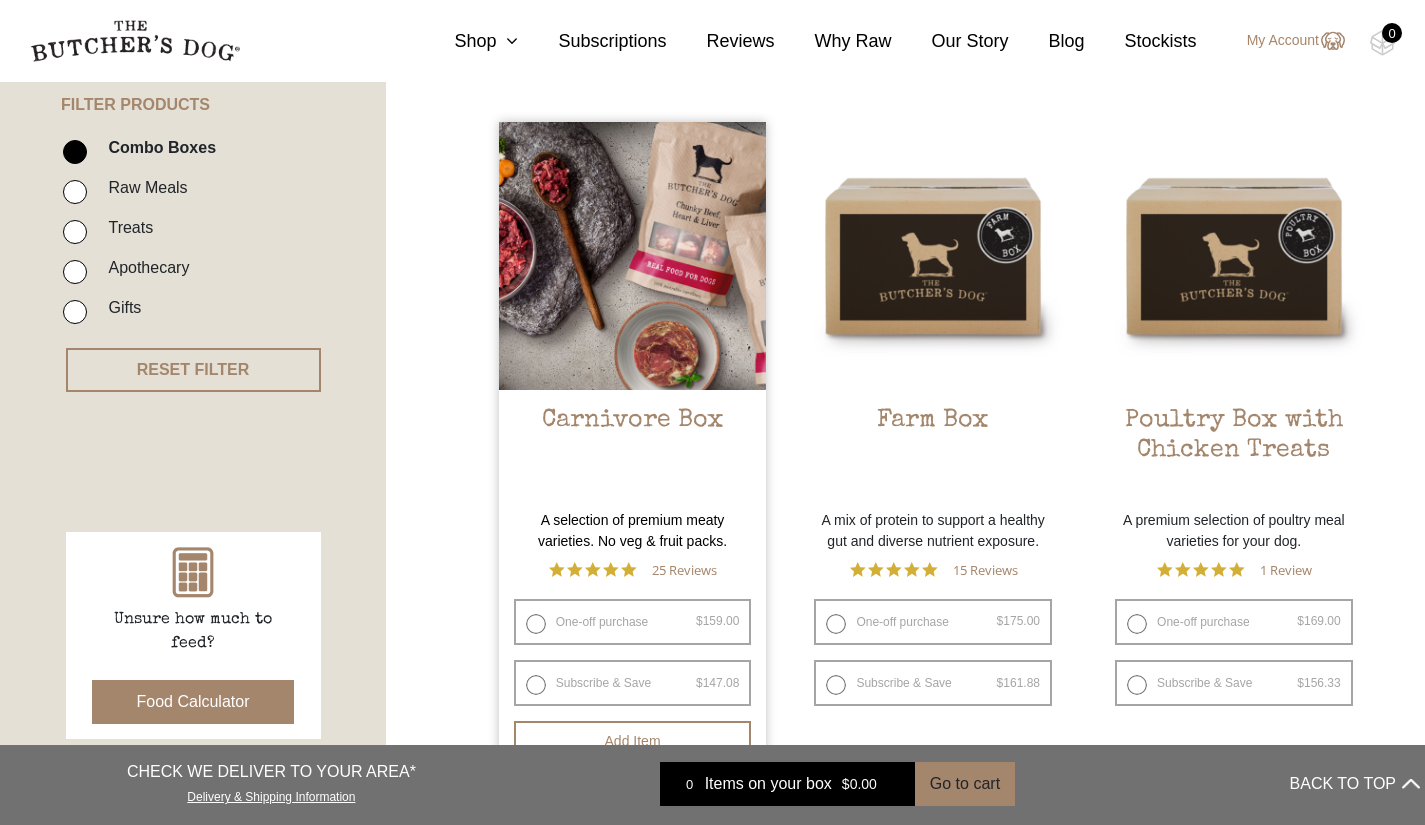click on "One-off purchase  $ 159.00   —  or subscribe and save    7.5%" at bounding box center [633, 622] 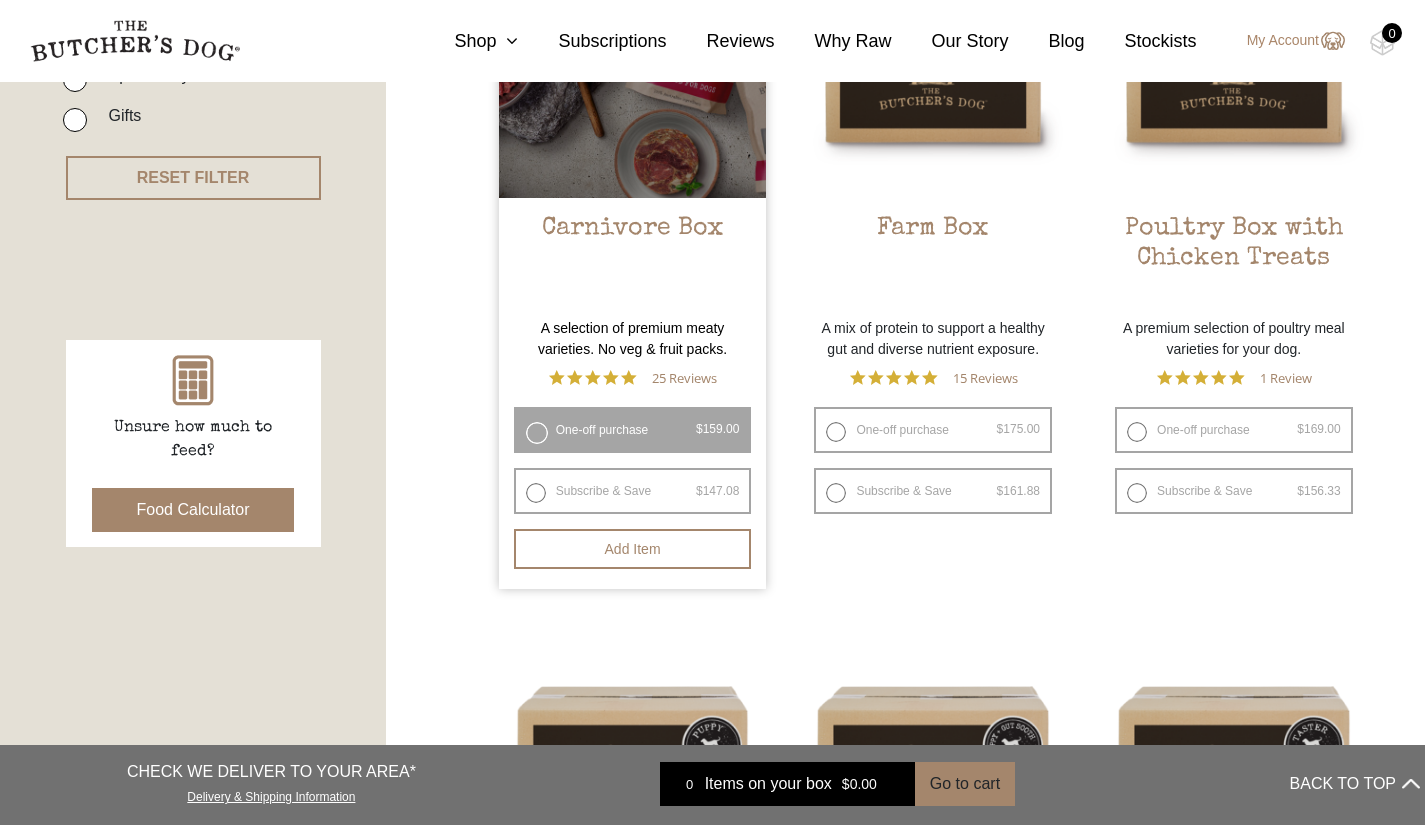 scroll, scrollTop: 680, scrollLeft: 0, axis: vertical 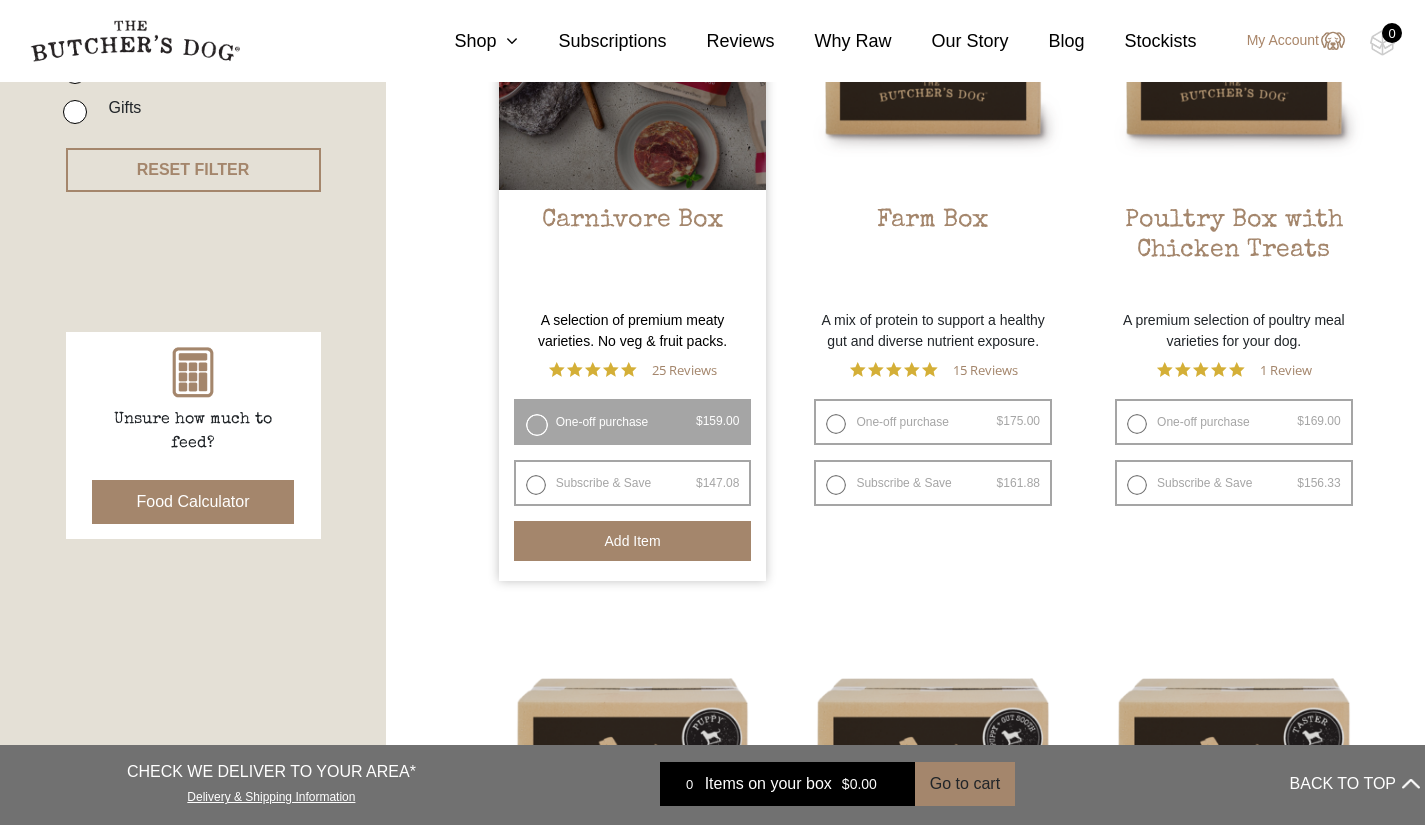 click on "Add item" at bounding box center [633, 541] 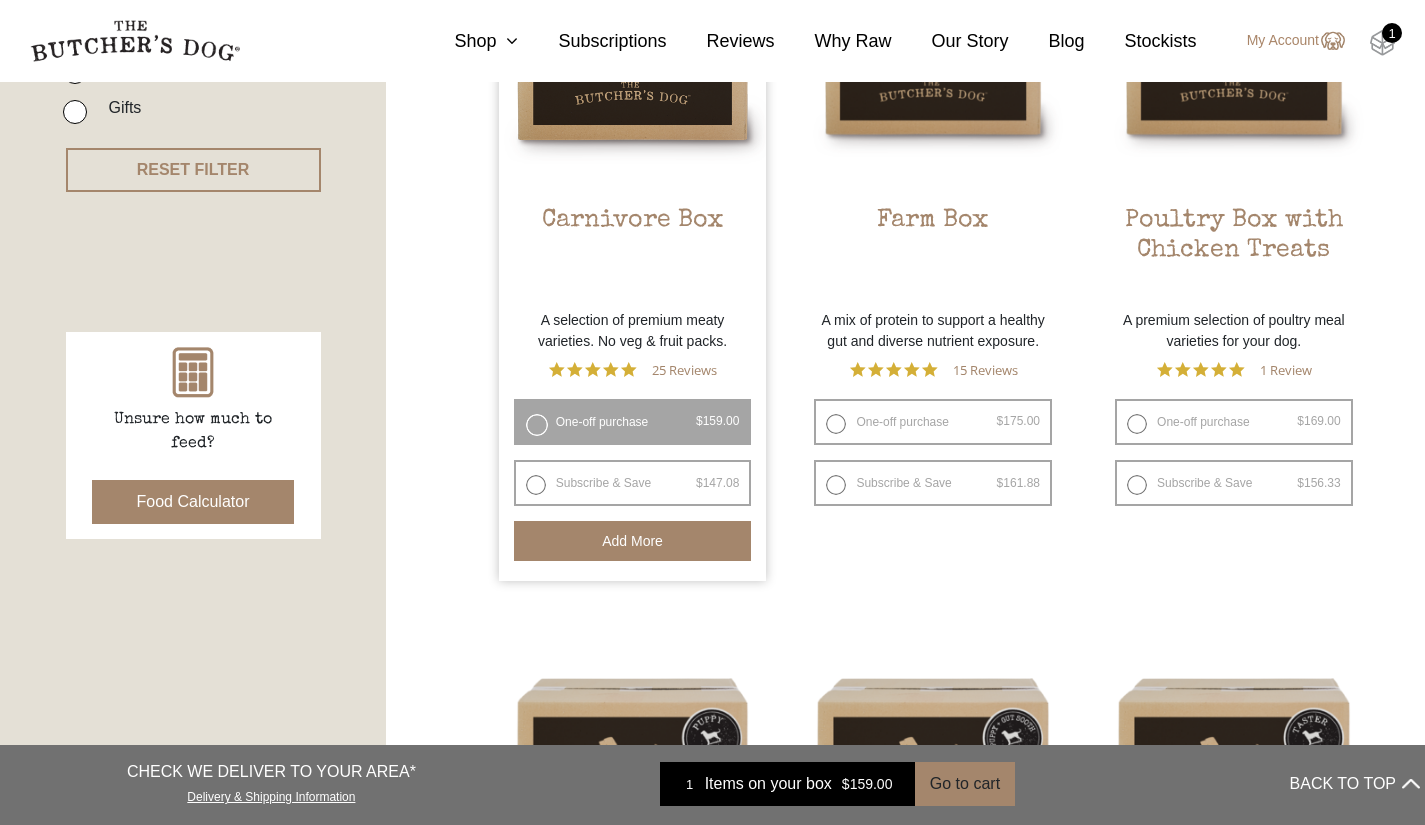 click at bounding box center [1382, 43] 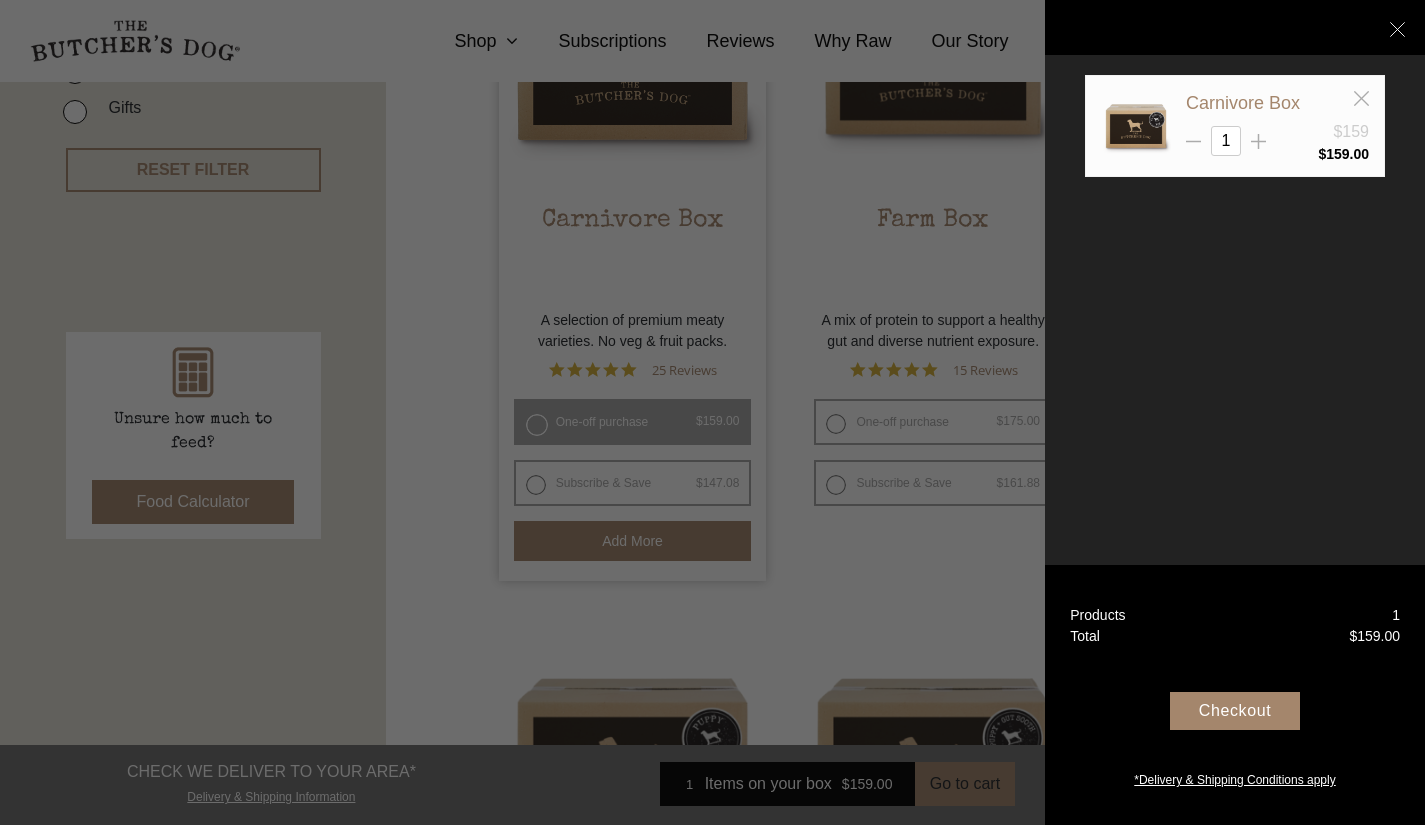 click on "Checkout" at bounding box center (1235, 711) 